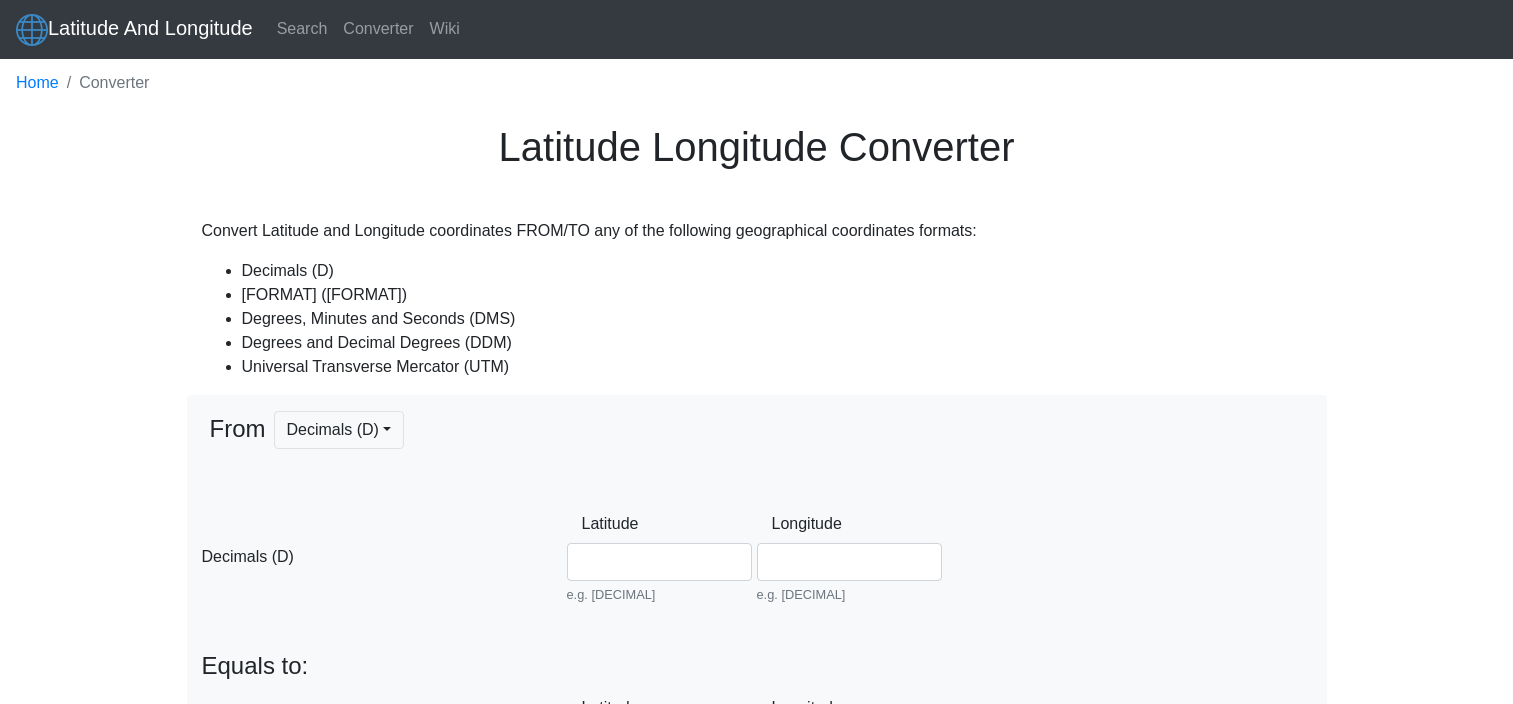 scroll, scrollTop: 594, scrollLeft: 0, axis: vertical 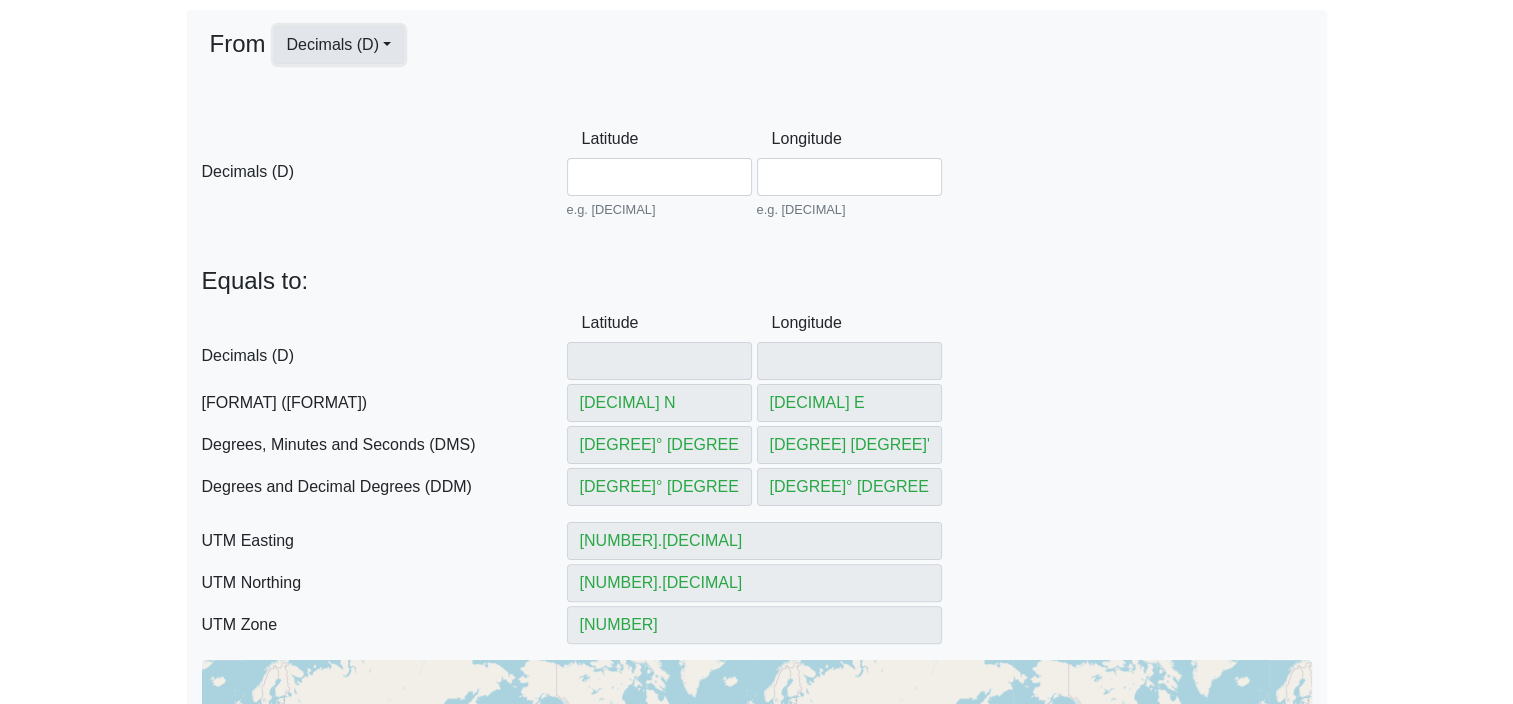 click on "Decimals (D)" at bounding box center (339, 45) 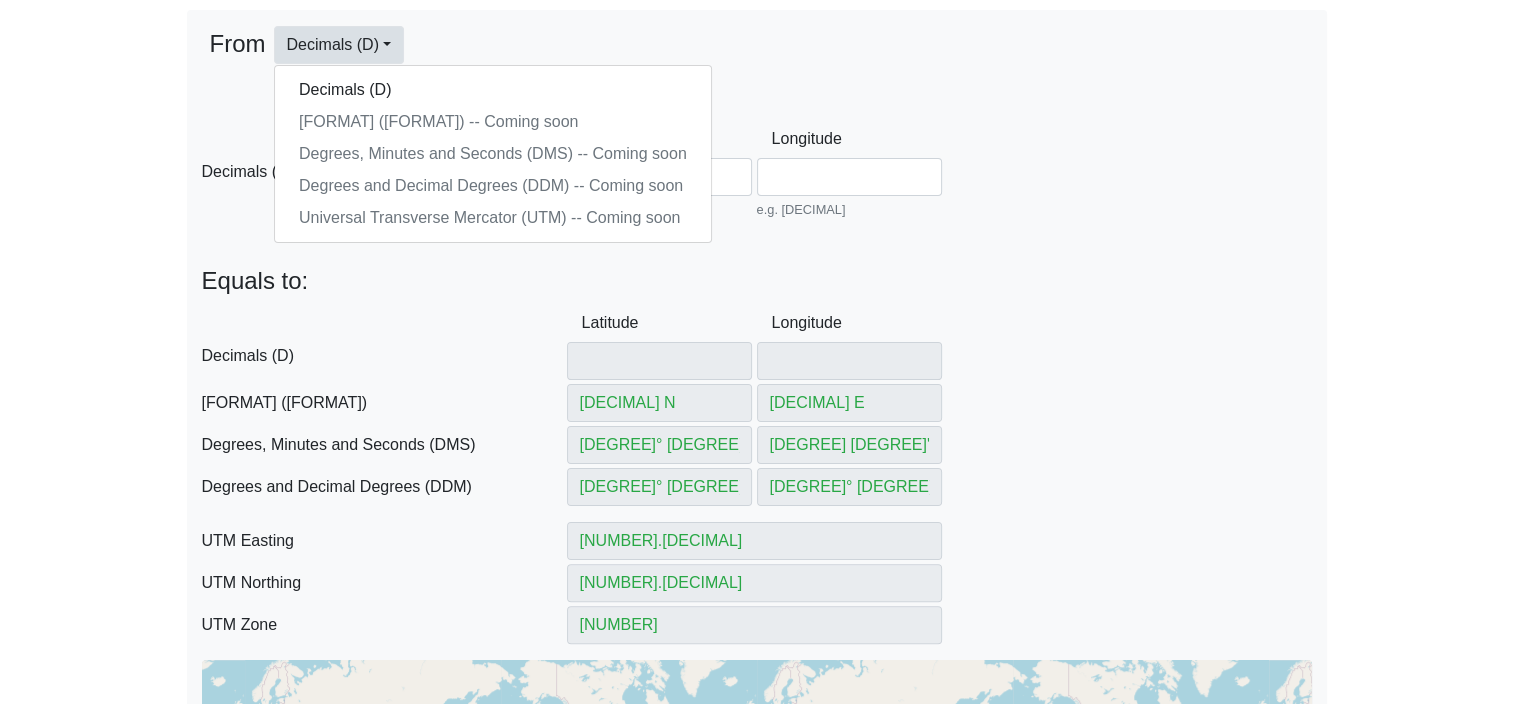 click on "Decimals (D)
Decimal Degrees (DD) -- Coming soon
Degrees, Minutes and Seconds (DMS) -- Coming soon
Degrees and Decimal Degrees (DDM) -- Coming soon
Universal Transverse Mercator (UTM) -- Coming soon" at bounding box center (493, 154) 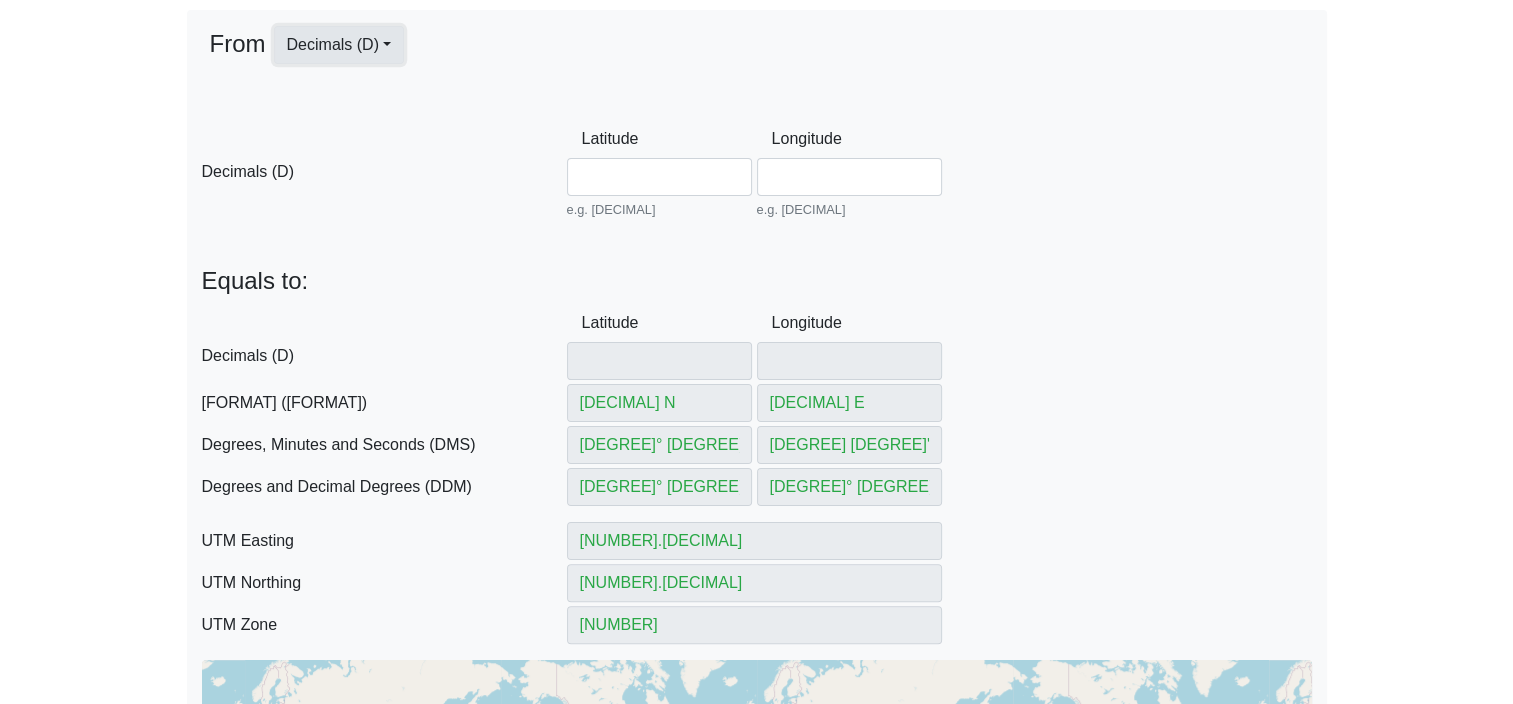 click on "Decimals (D)" at bounding box center (339, 45) 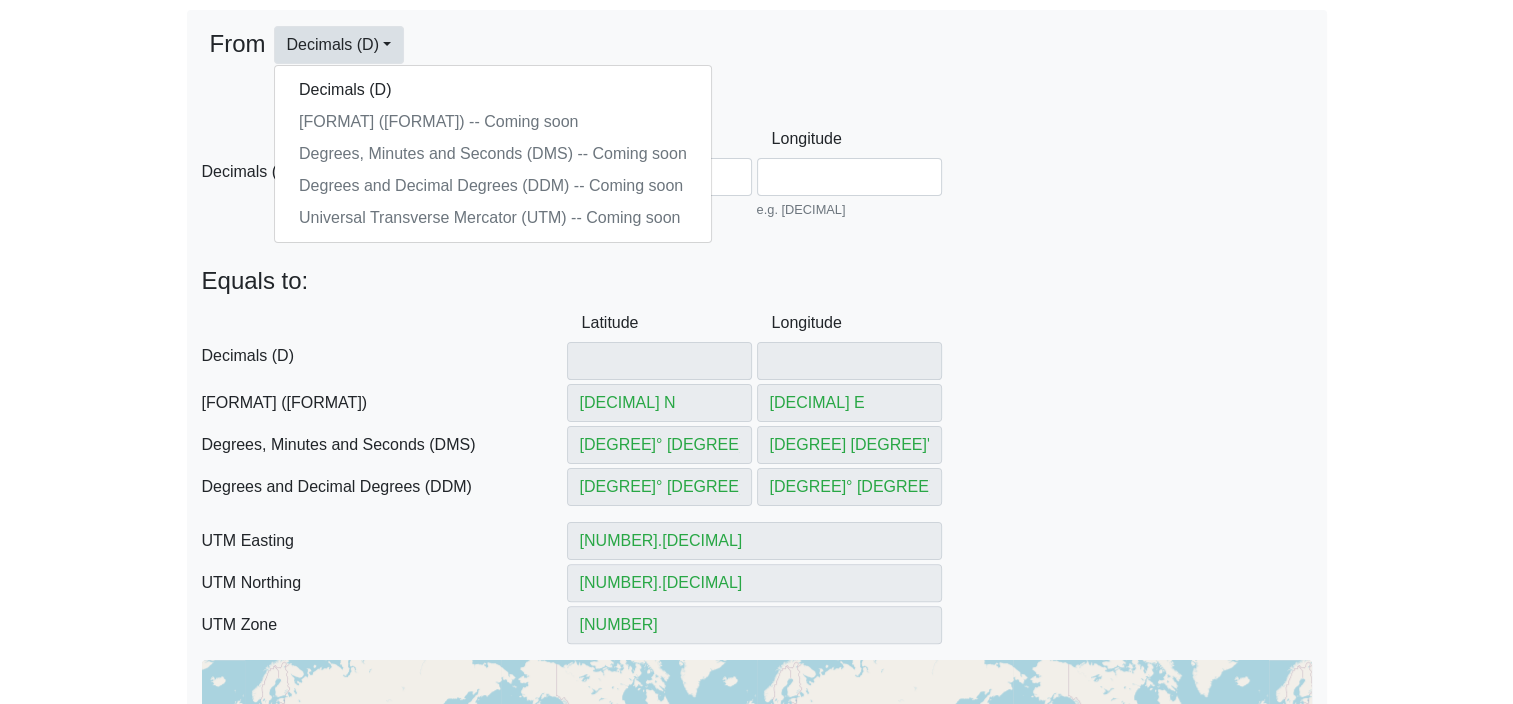 click on "Decimals (D)
Decimal Degrees (DD) -- Coming soon
Degrees, Minutes and Seconds (DMS) -- Coming soon
Degrees and Decimal Degrees (DDM) -- Coming soon
Universal Transverse Mercator (UTM) -- Coming soon" at bounding box center [493, 154] 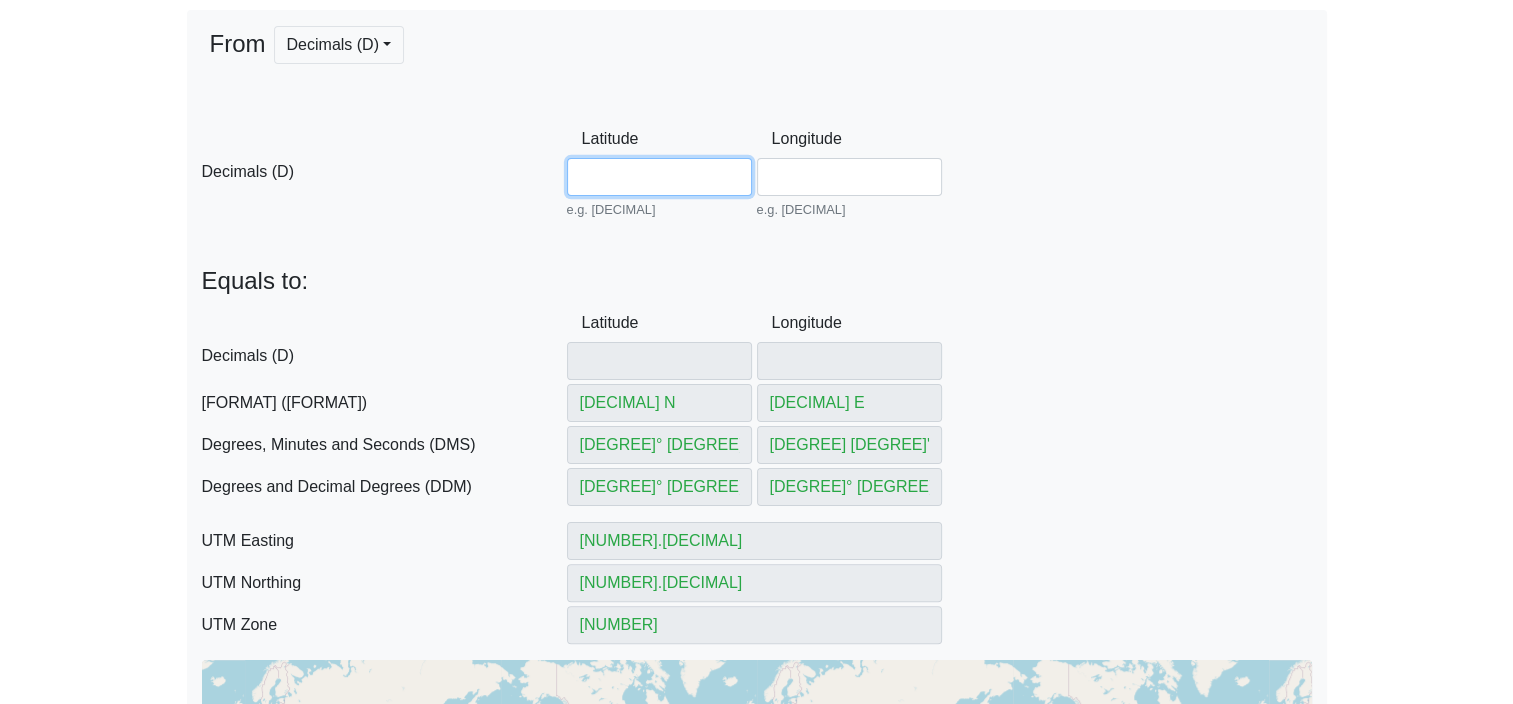 click on "[DECIMAL]" at bounding box center [659, 177] 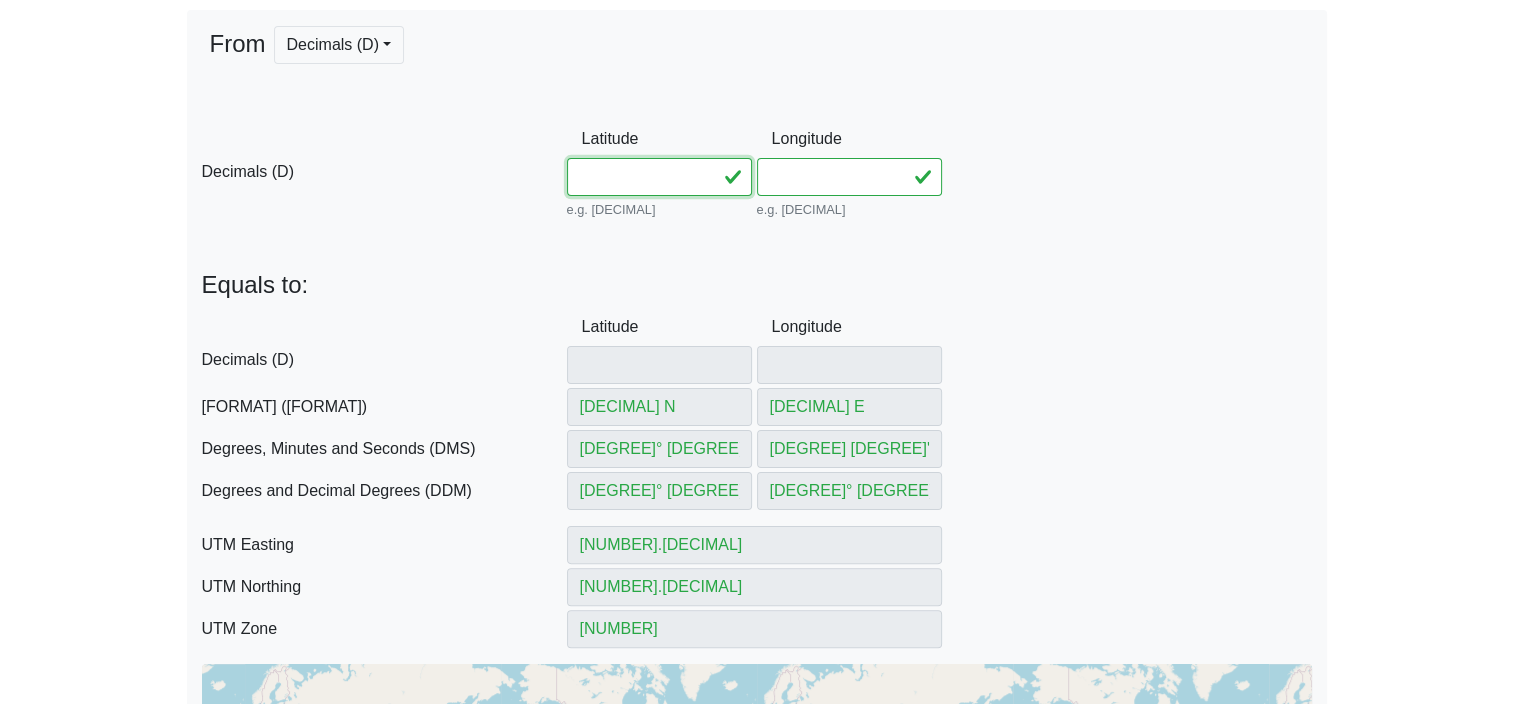 type on "[NUMBER]" 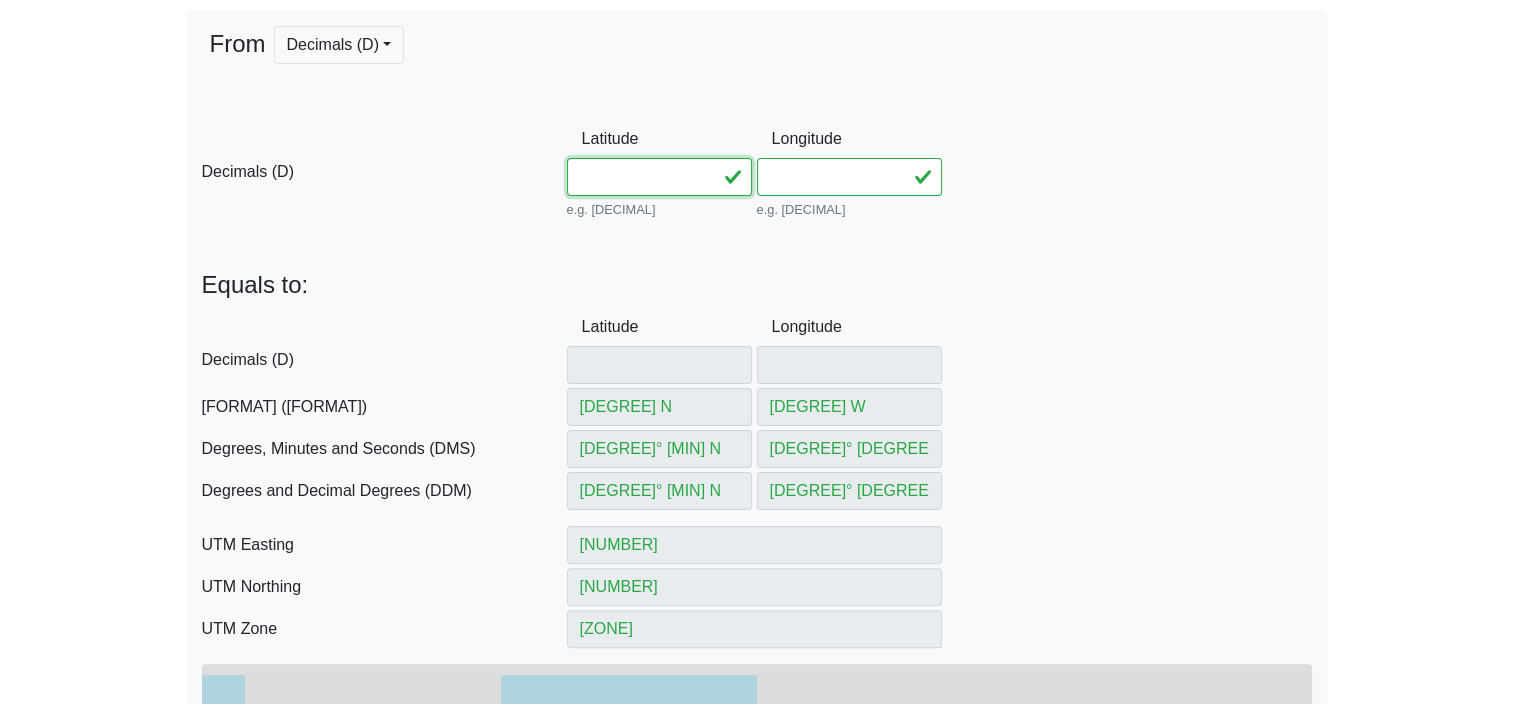 type on "[NUMBER]" 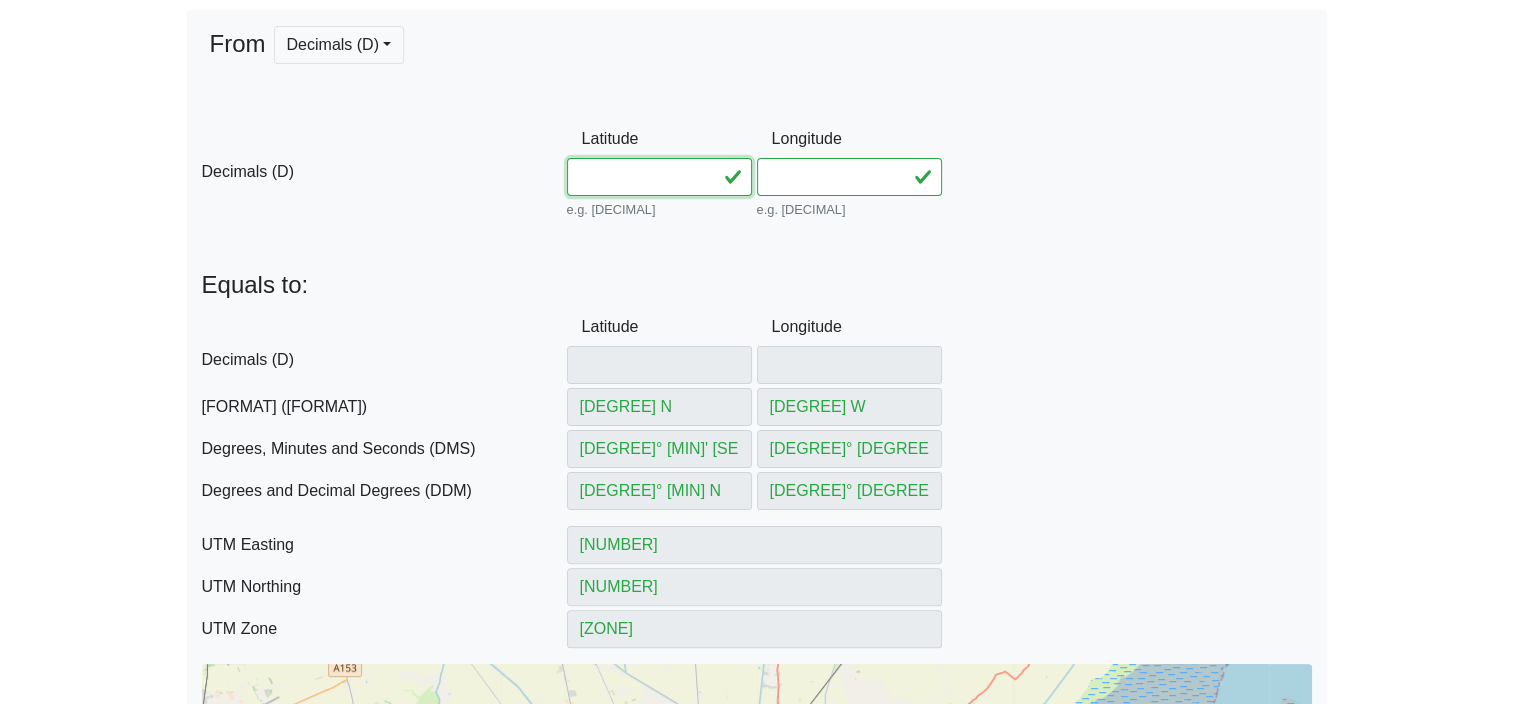 click on "[NUMBER]" at bounding box center [659, 177] 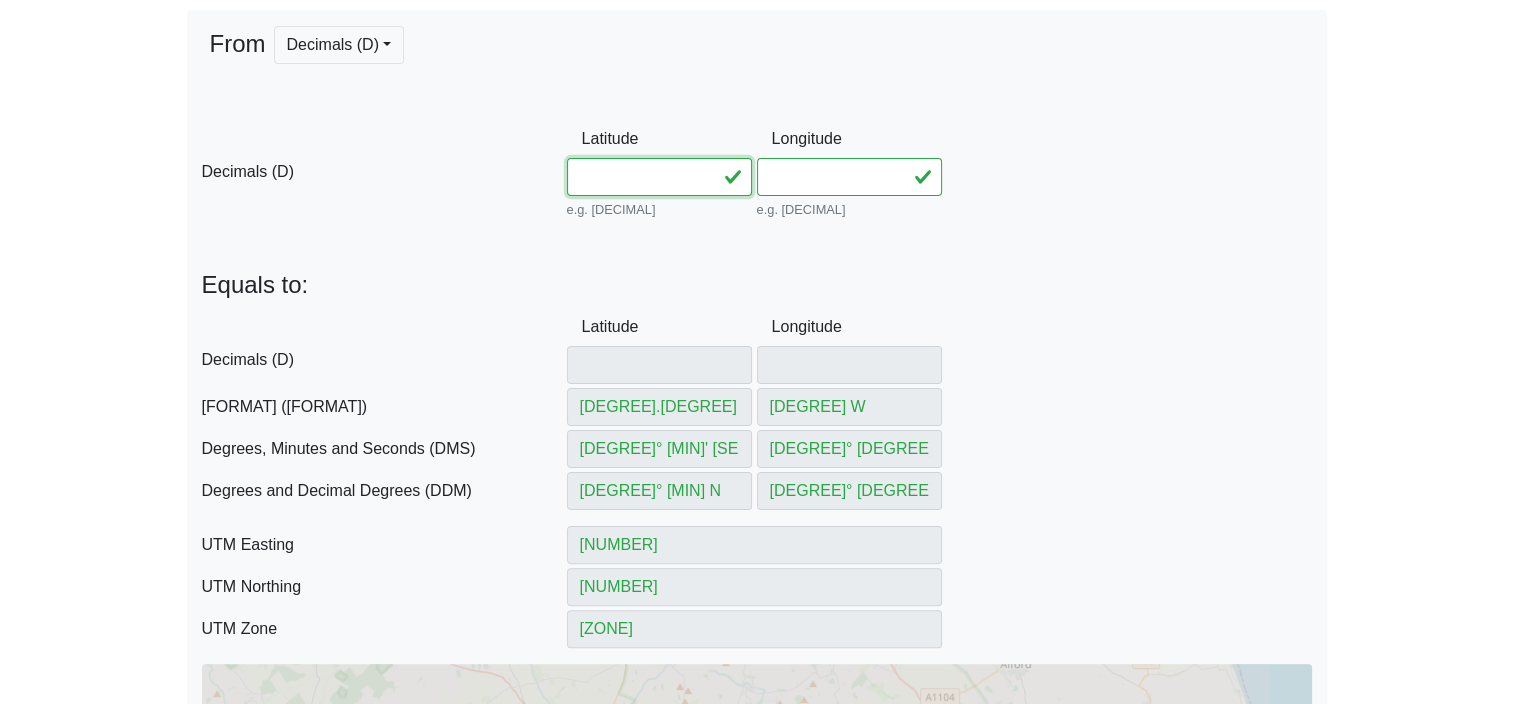 type on "[DECIMAL]" 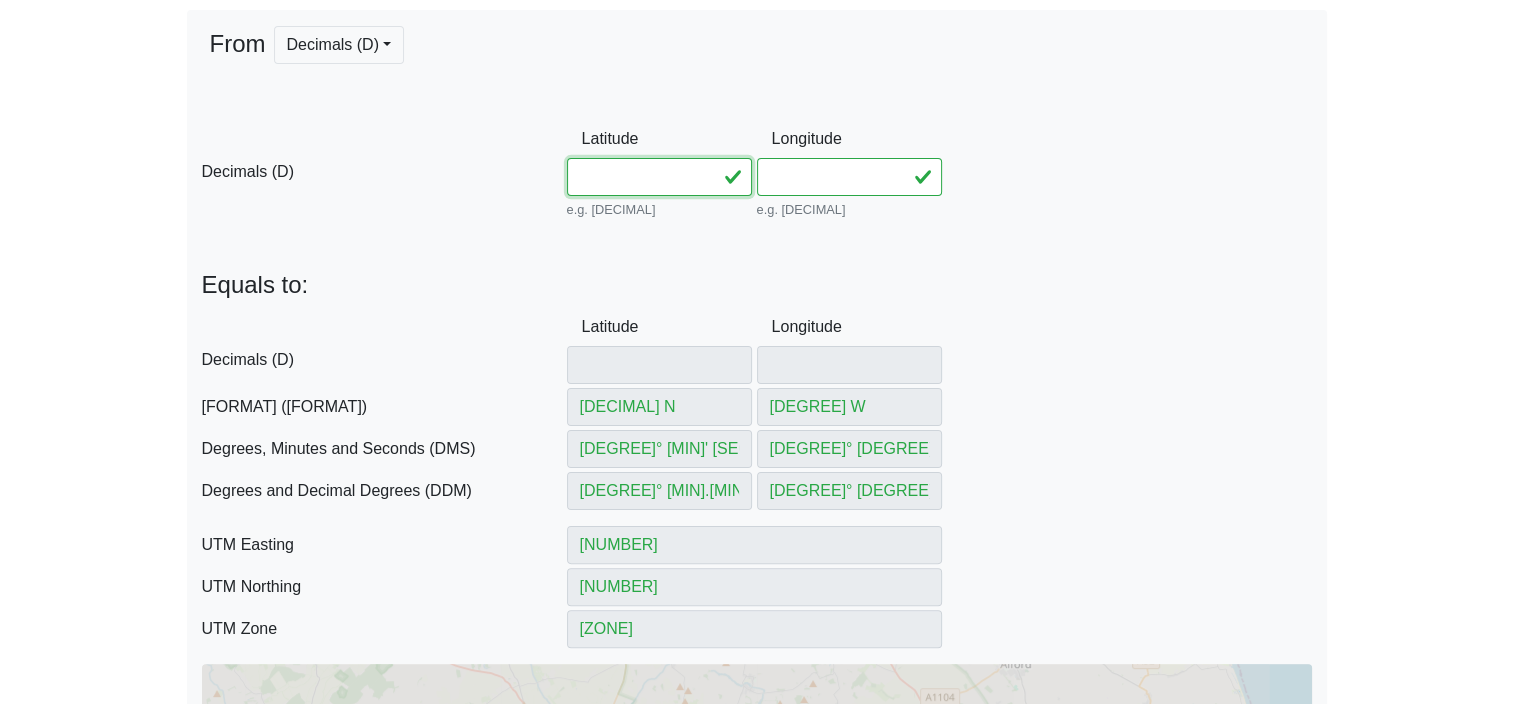 type on "[DECIMAL]" 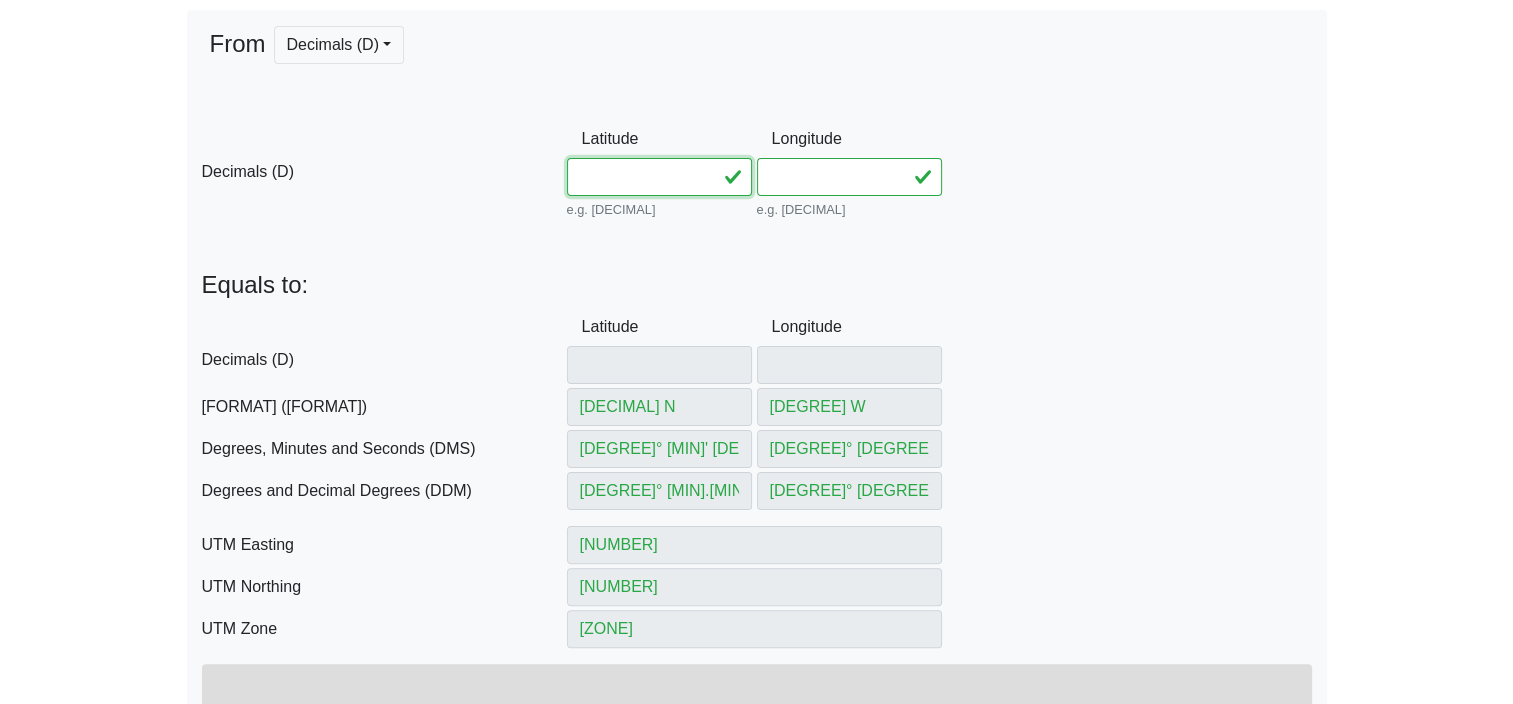 type on "[DECIMAL]" 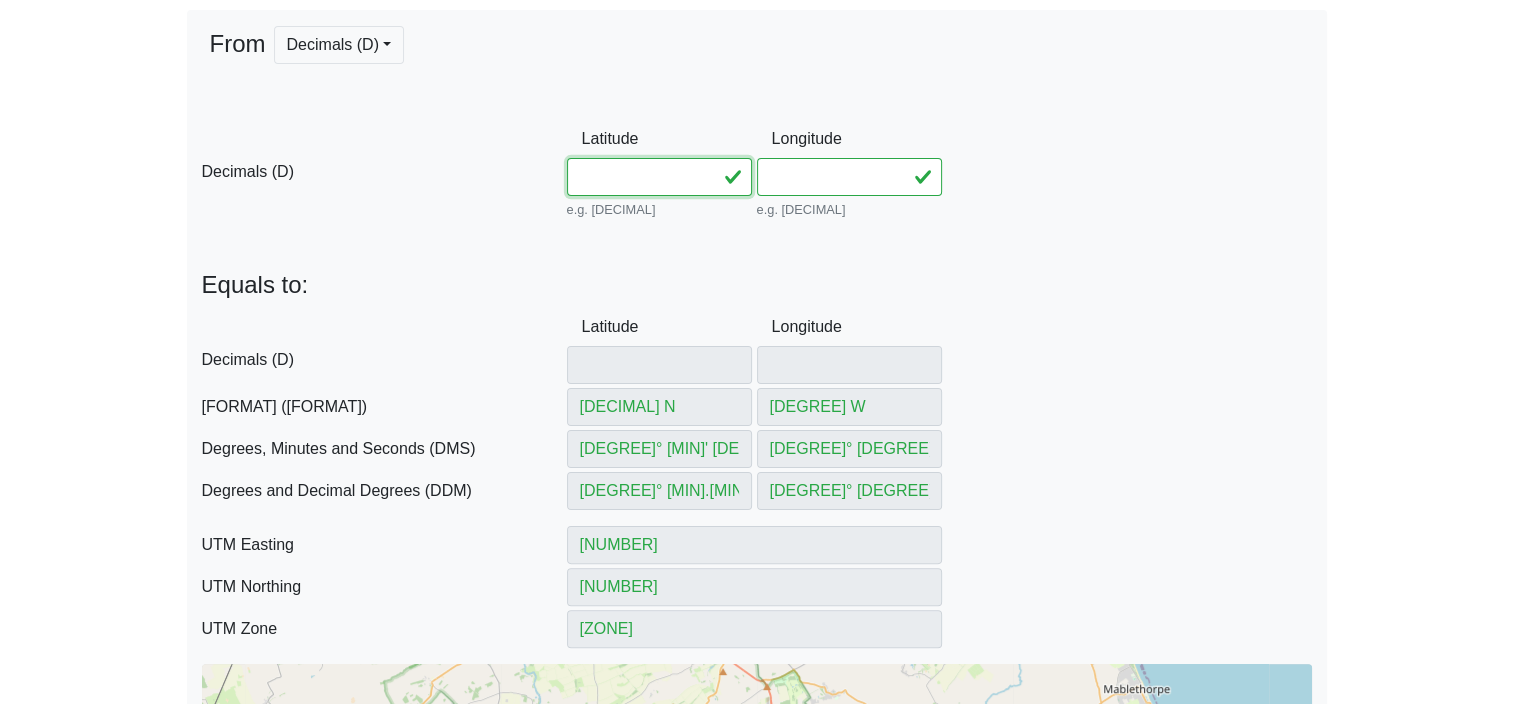 click on "[DECIMAL]" at bounding box center [659, 177] 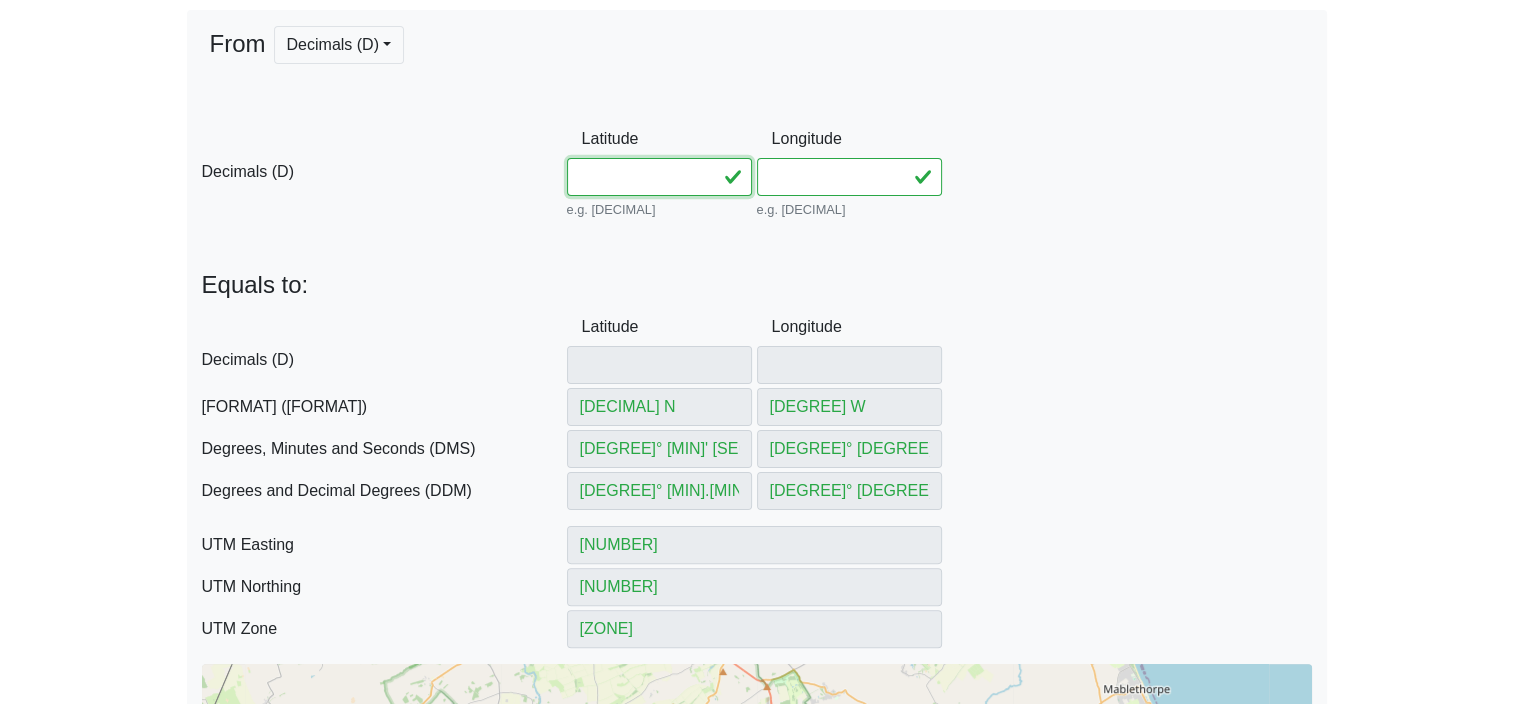 type on "[DECIMAL]" 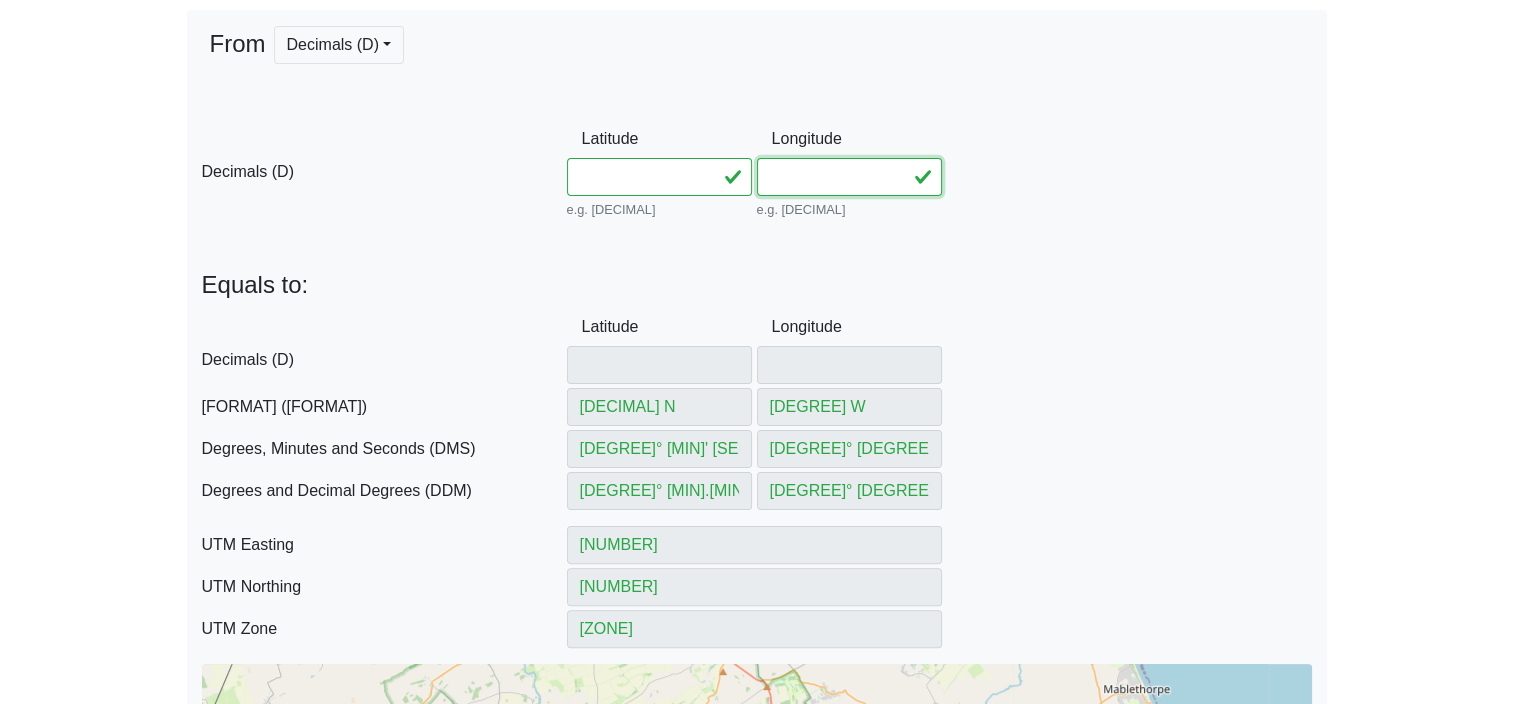 click on "[DECIMAL]" at bounding box center (849, 177) 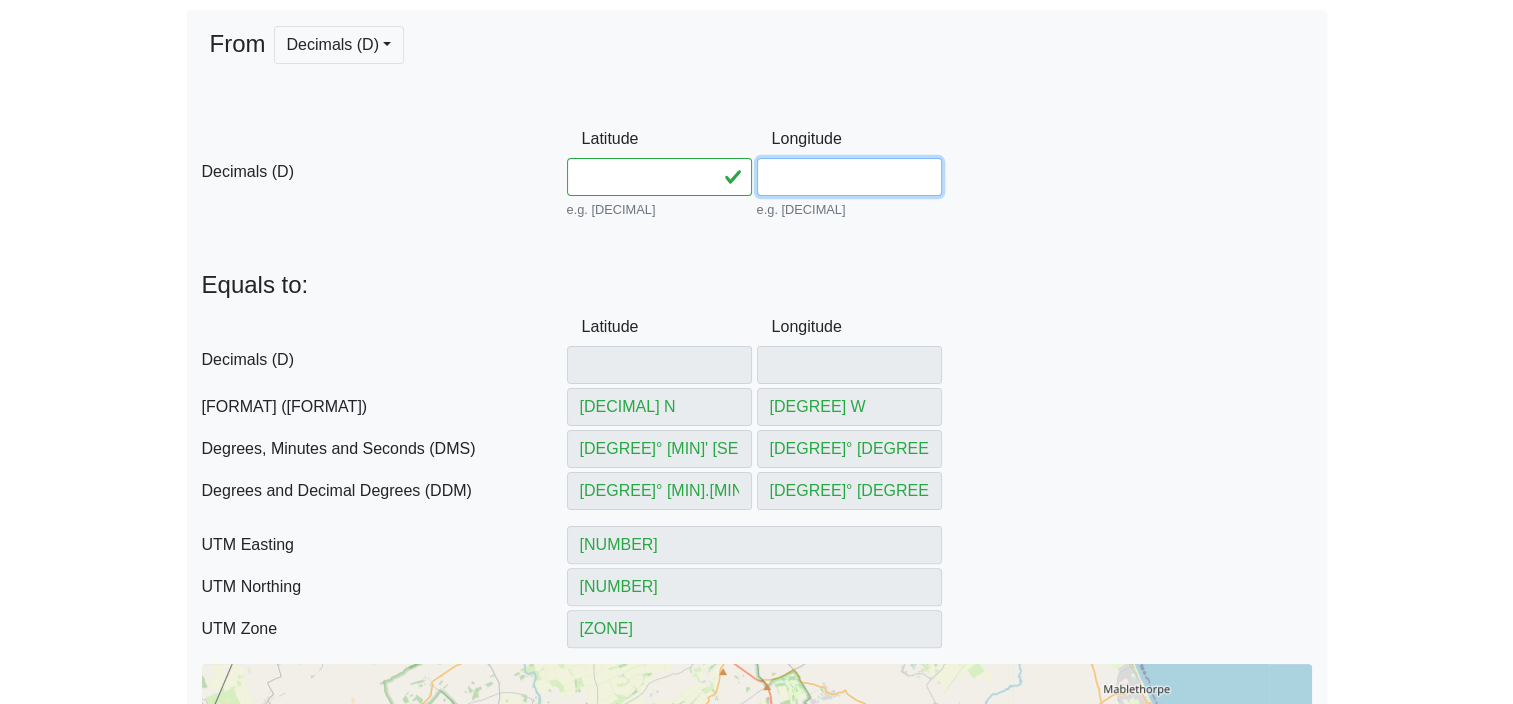 type on "[NUMBER]" 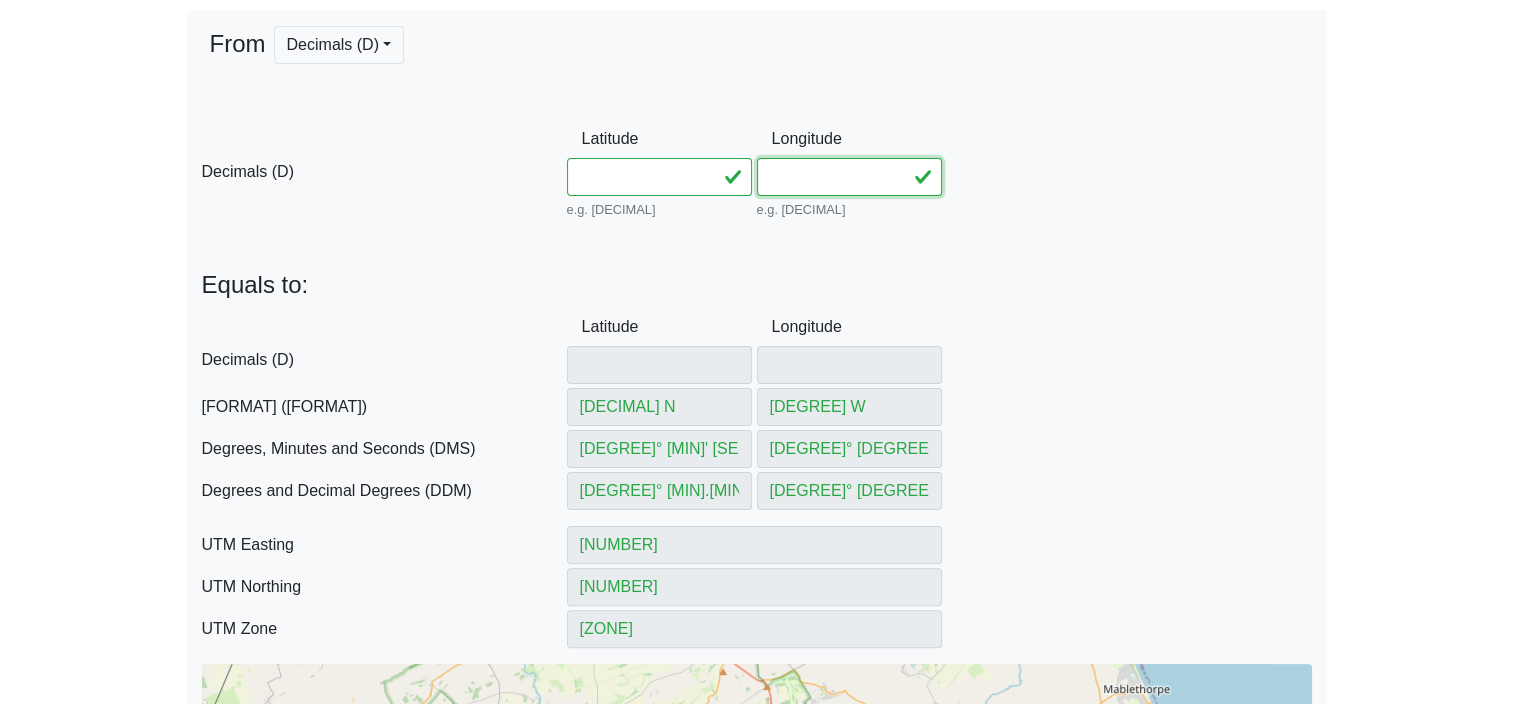 type on "[NUMBER]" 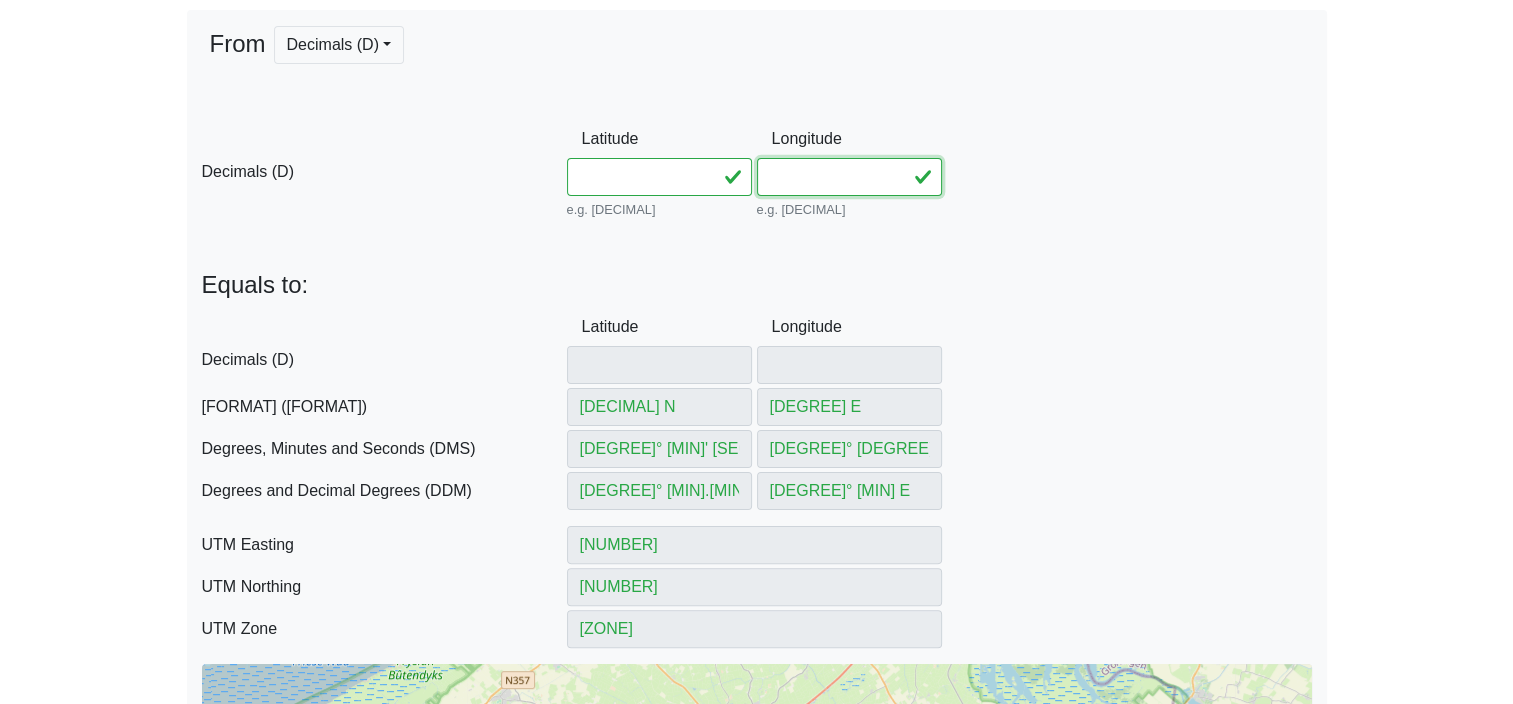 type on "[DECIMAL]" 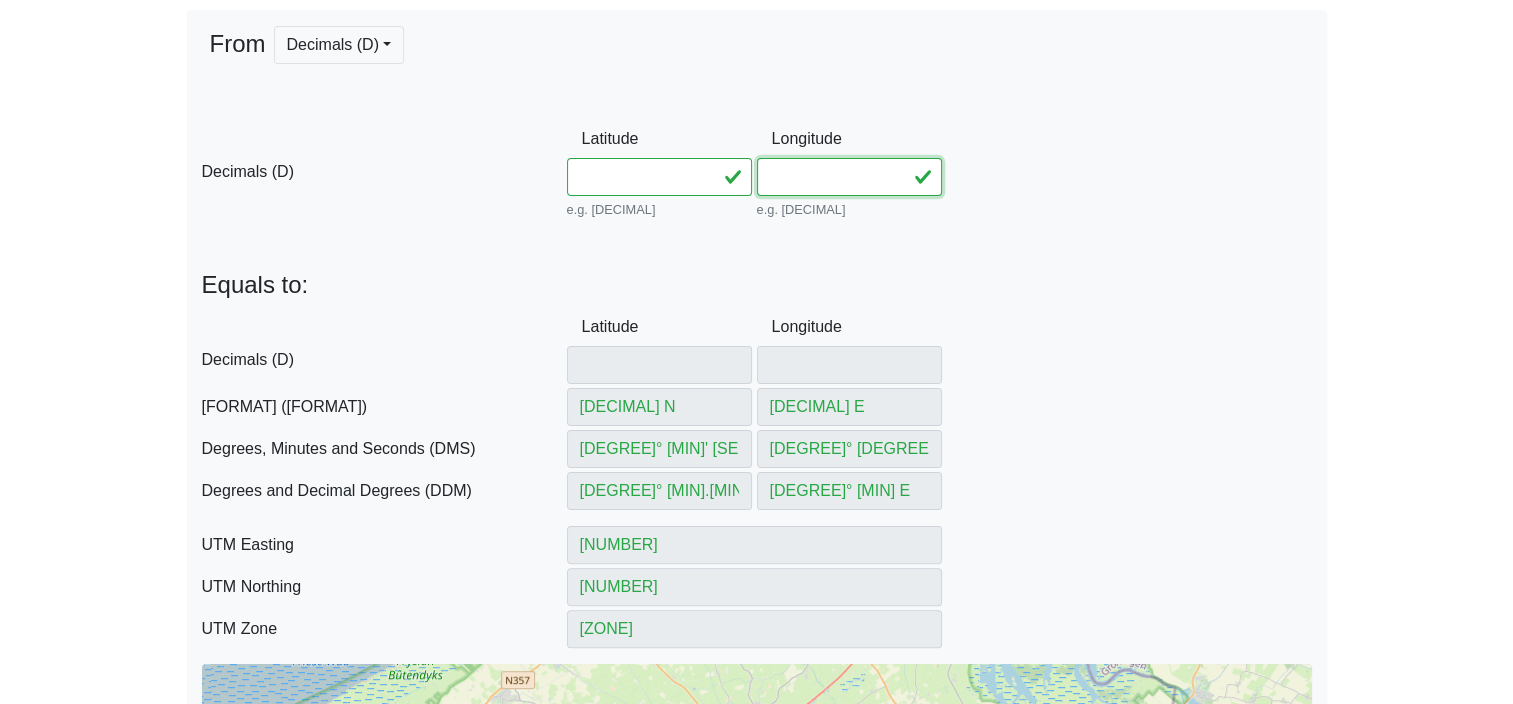 type on "[NUMBER]" 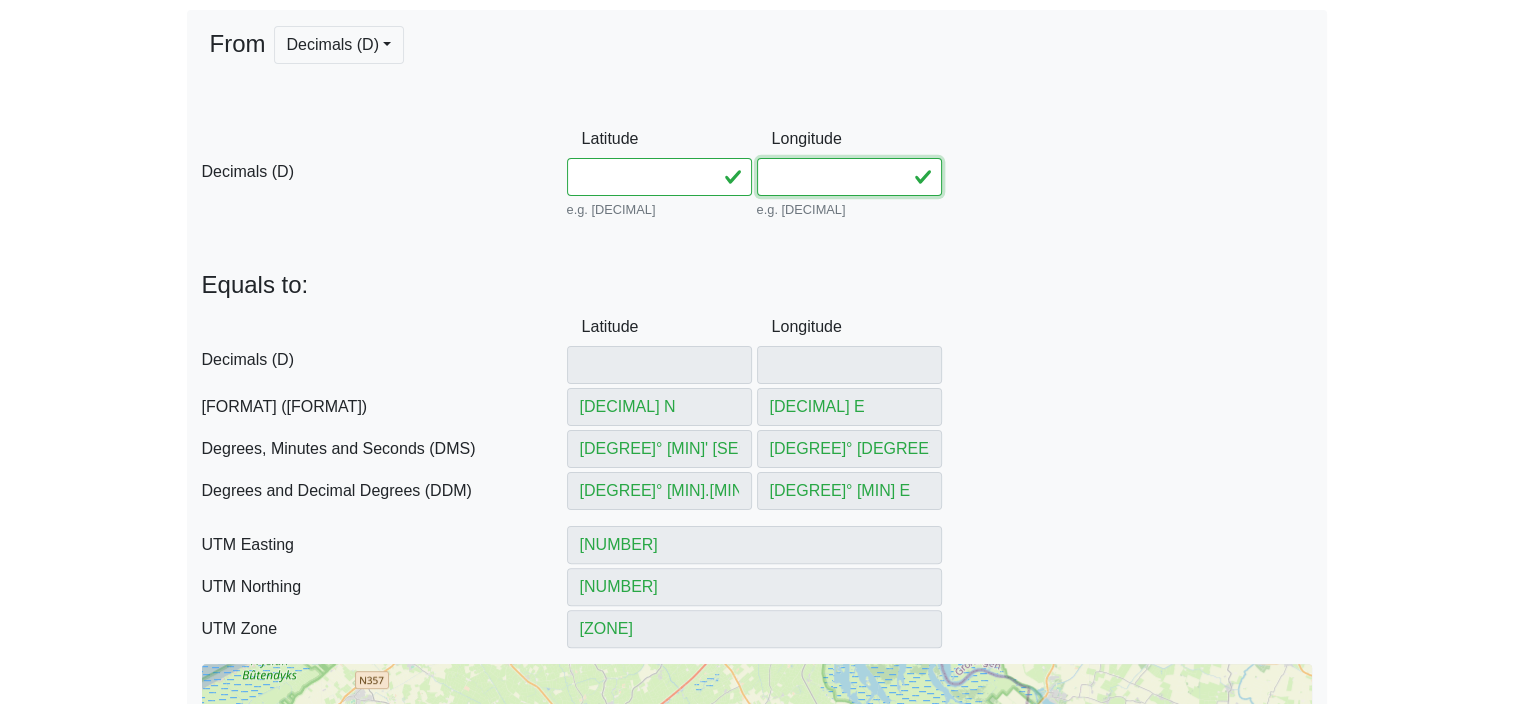 type on "[DECIMAL]" 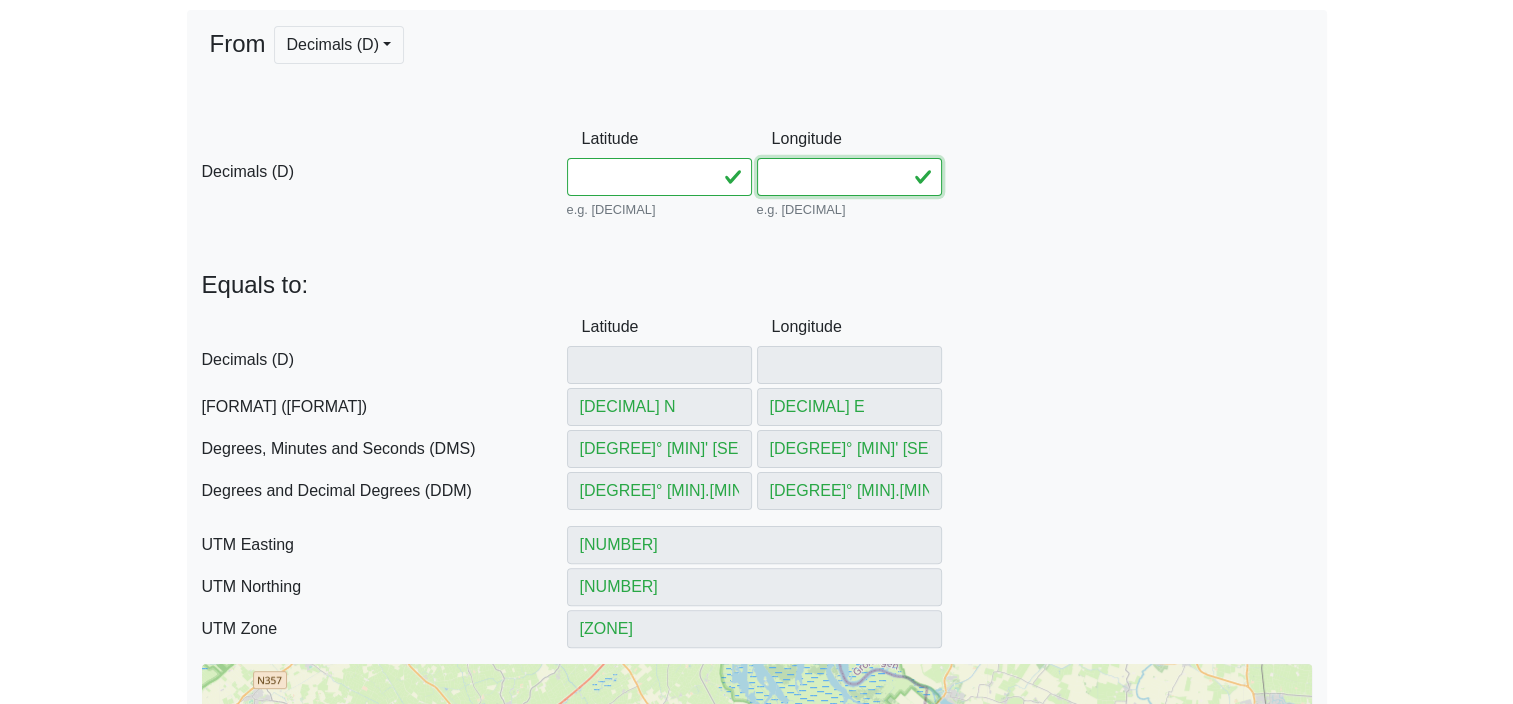 type on "[DECIMAL]" 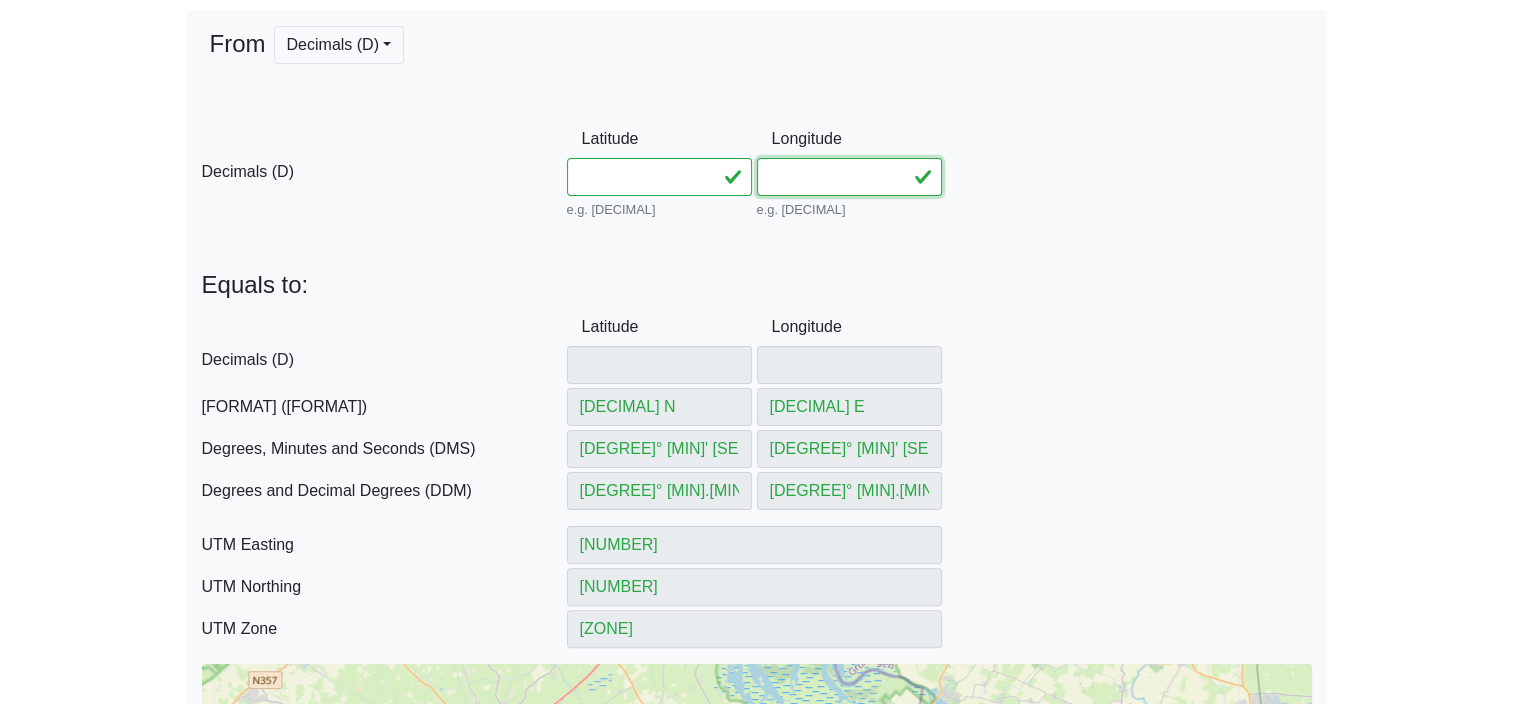 type on "[DECIMAL]" 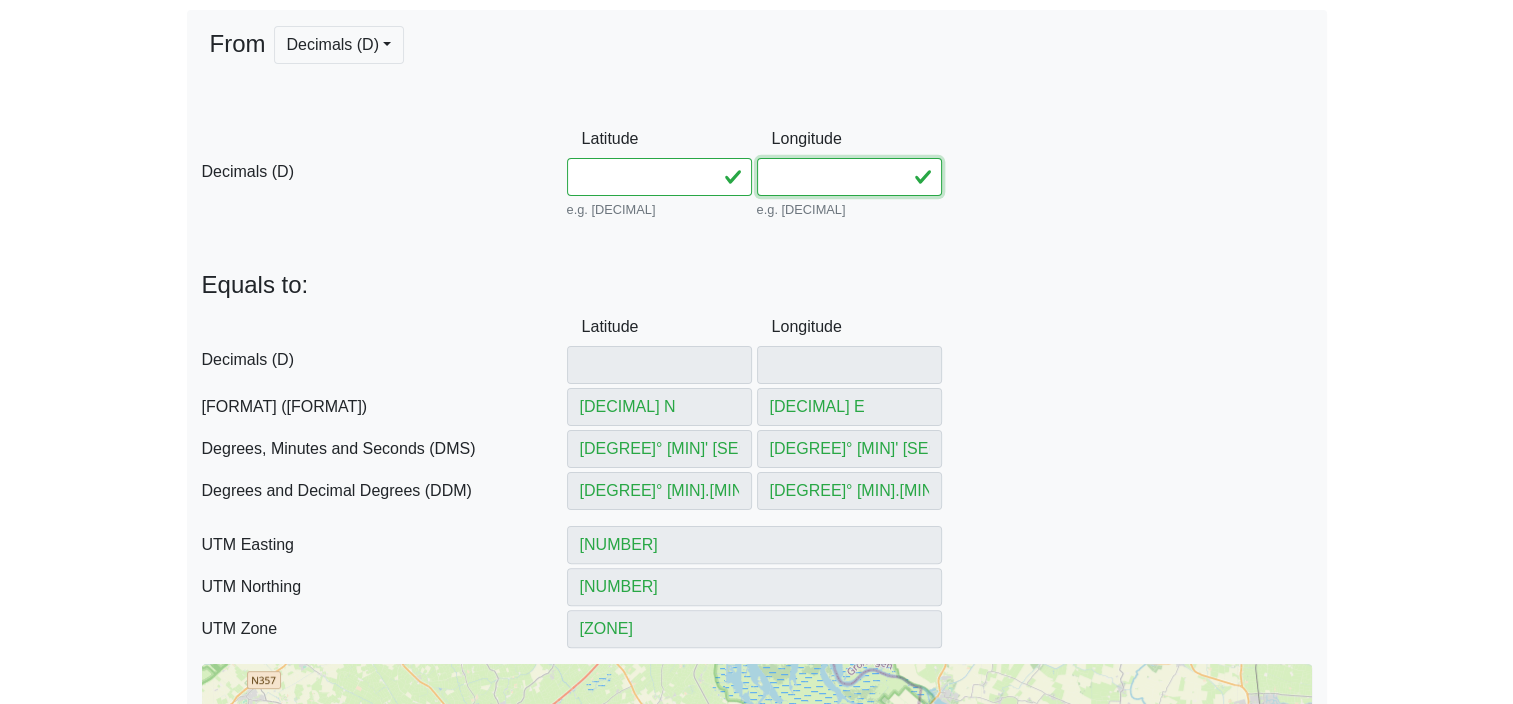 type on "[DECIMAL]" 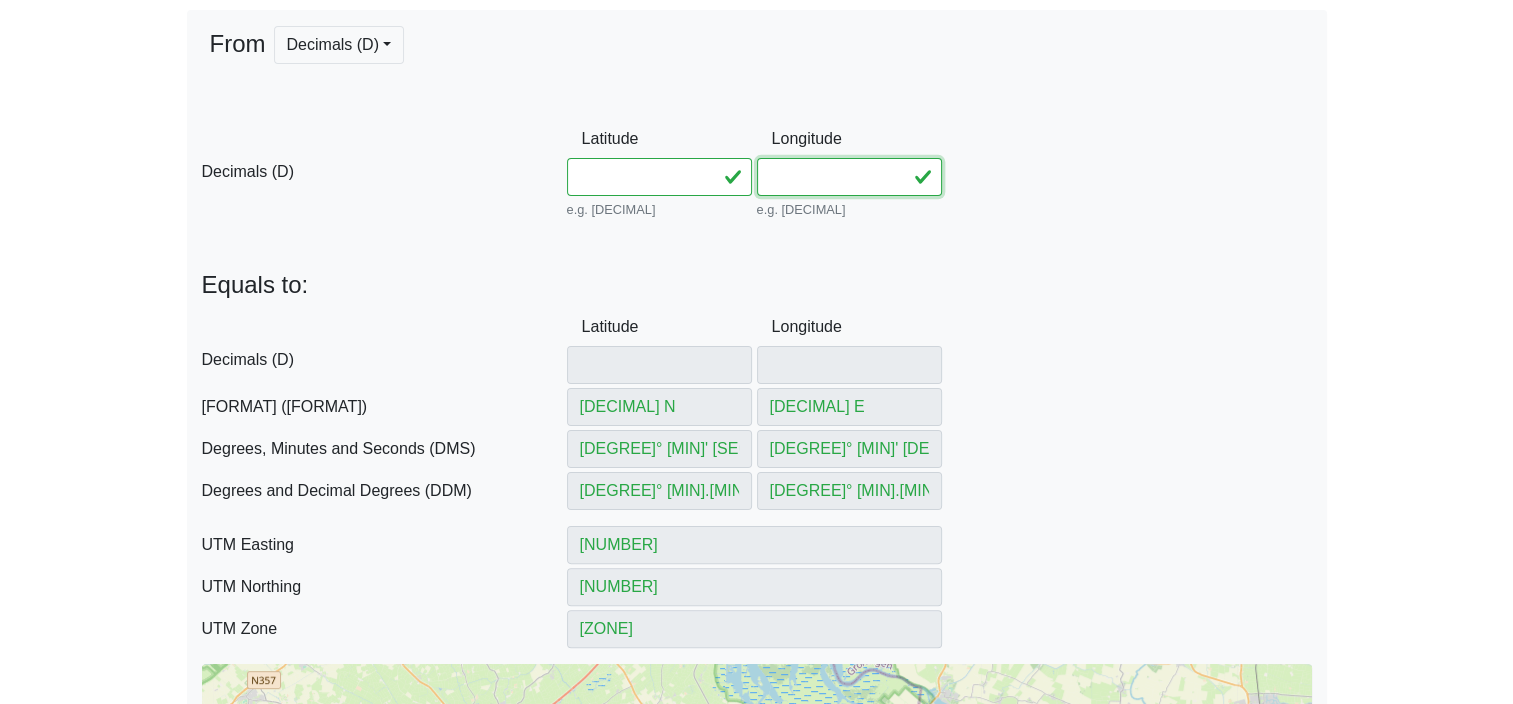 type on "[DECIMAL]" 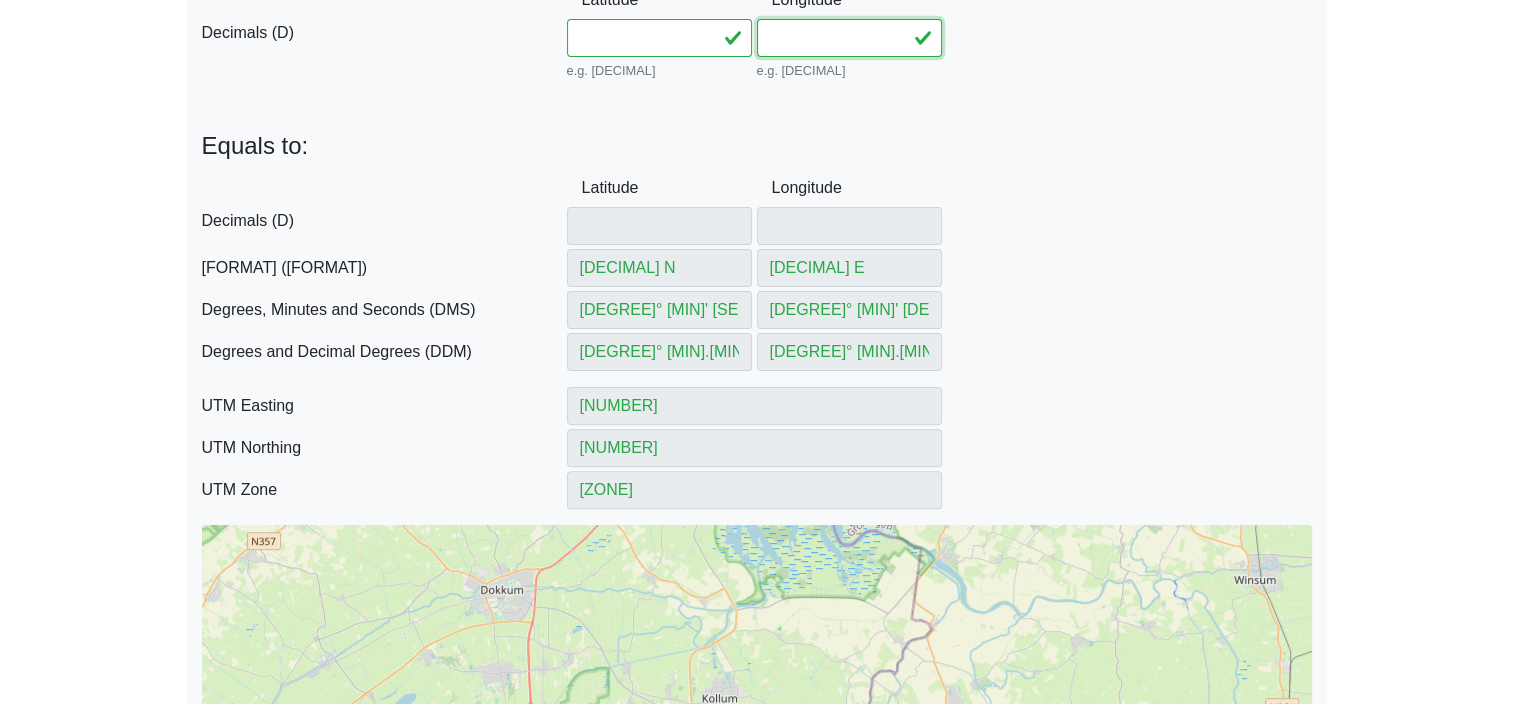 scroll, scrollTop: 528, scrollLeft: 0, axis: vertical 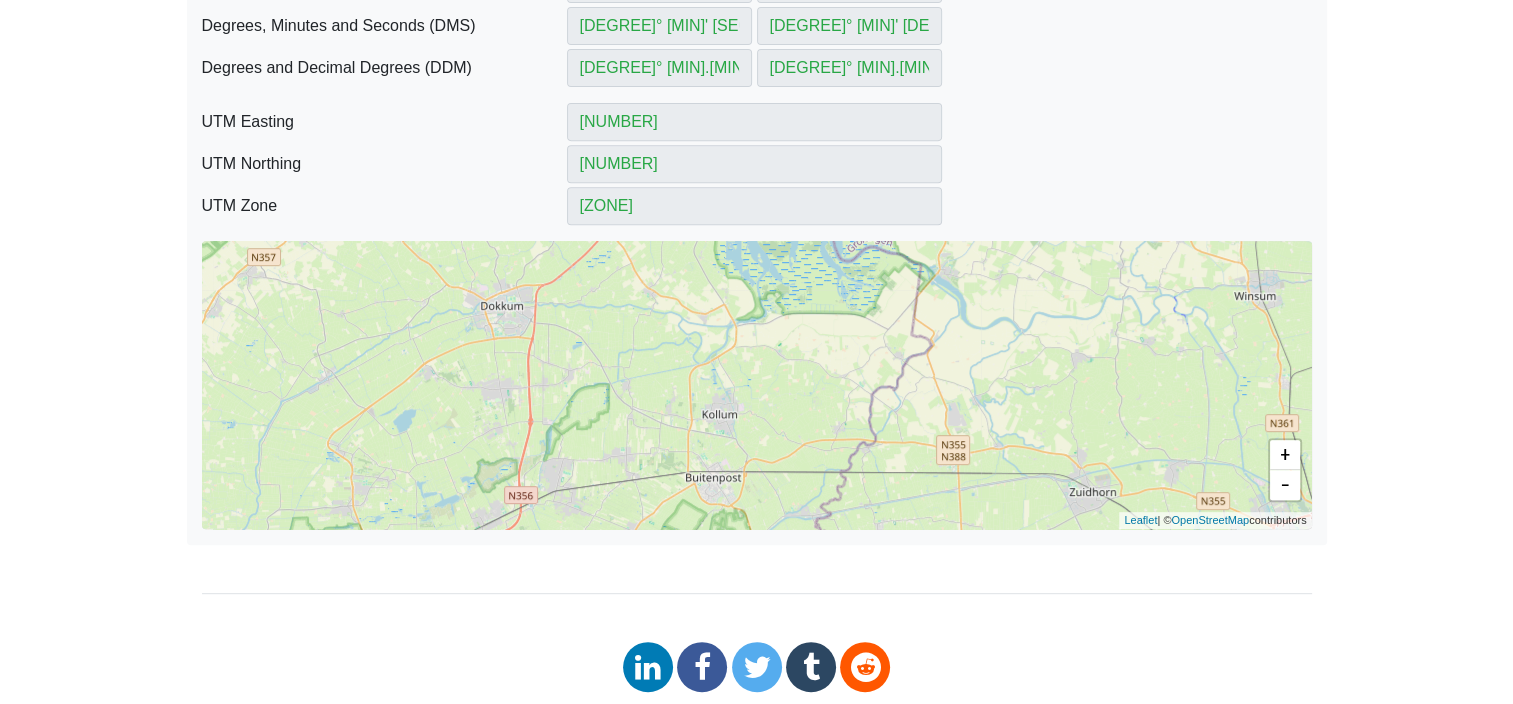 type on "[DECIMAL]" 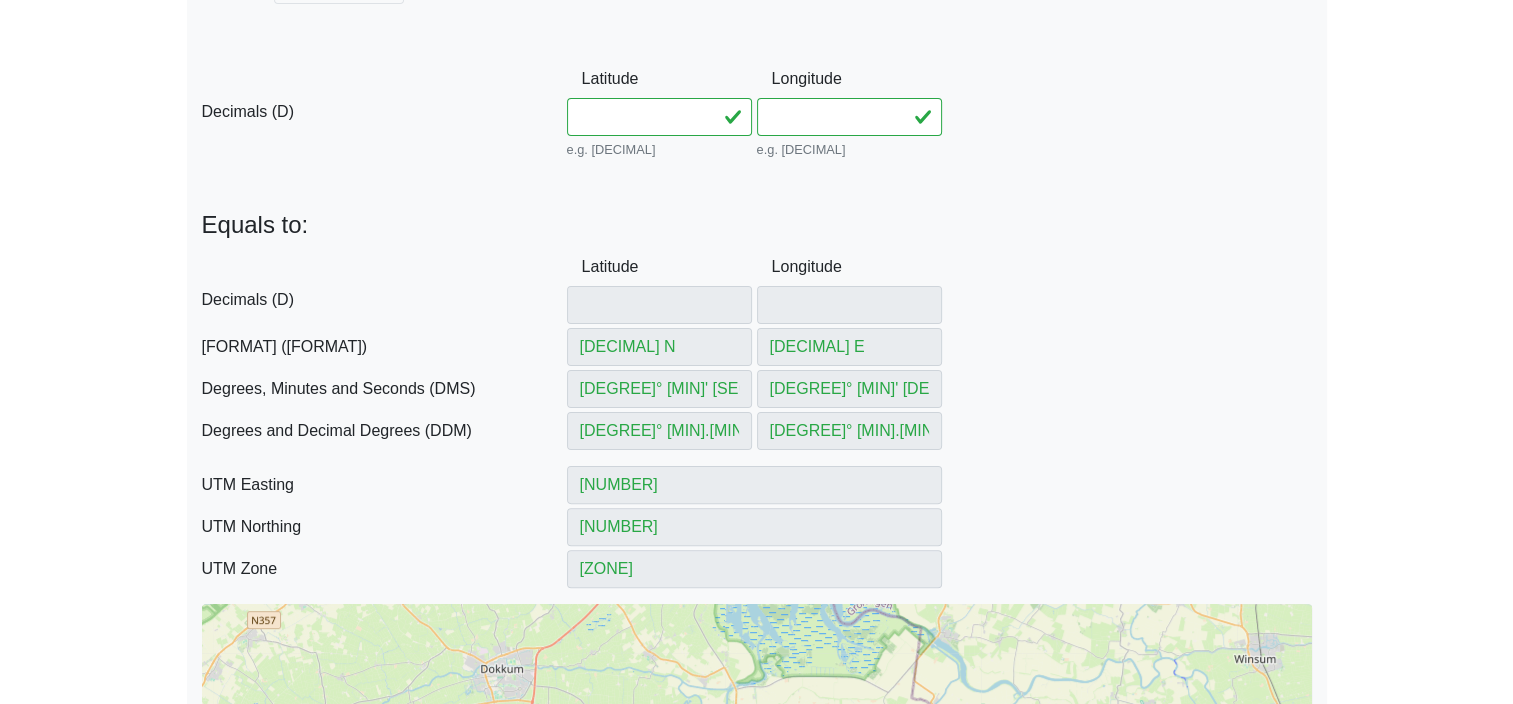 scroll, scrollTop: 420, scrollLeft: 0, axis: vertical 